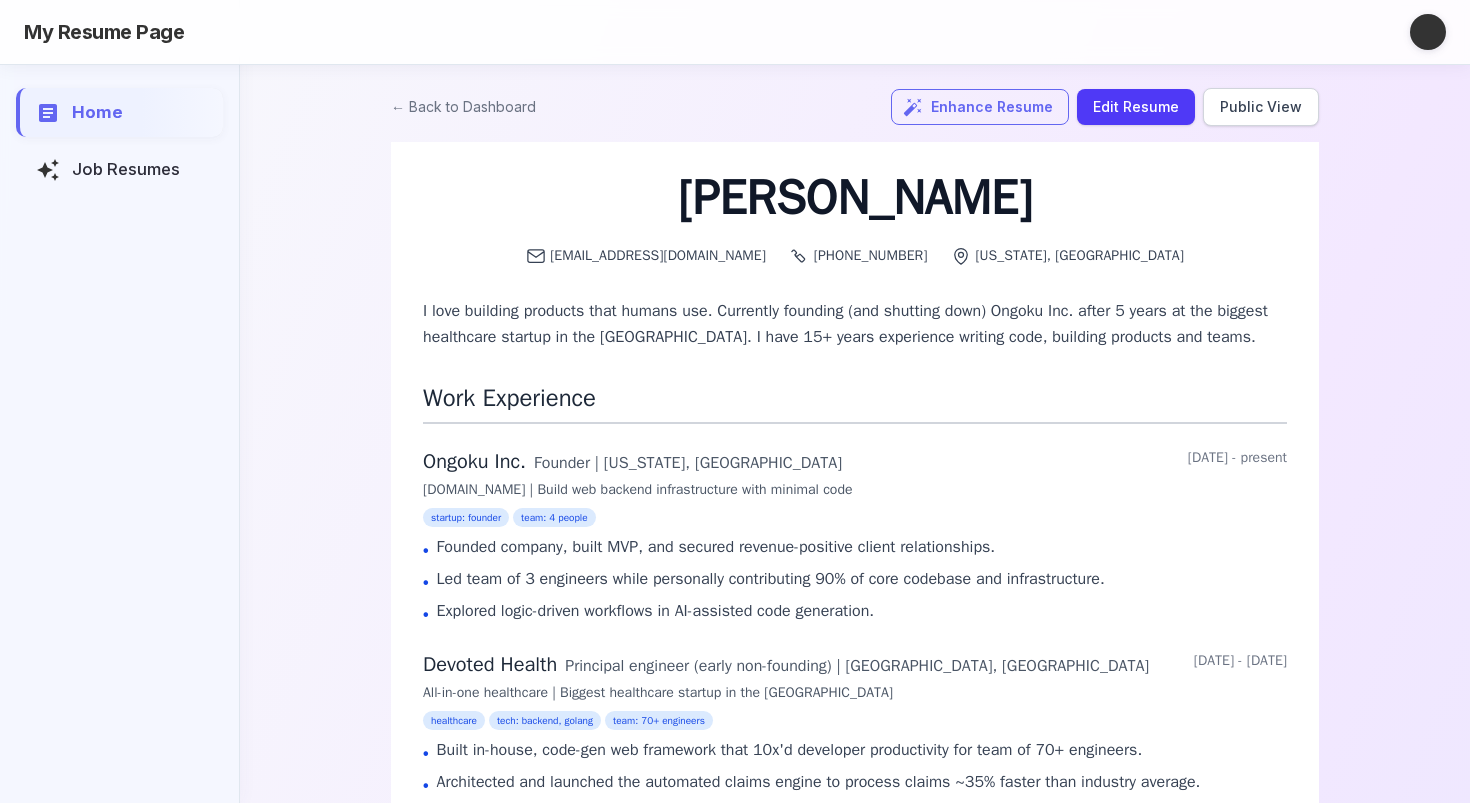 scroll, scrollTop: 0, scrollLeft: 0, axis: both 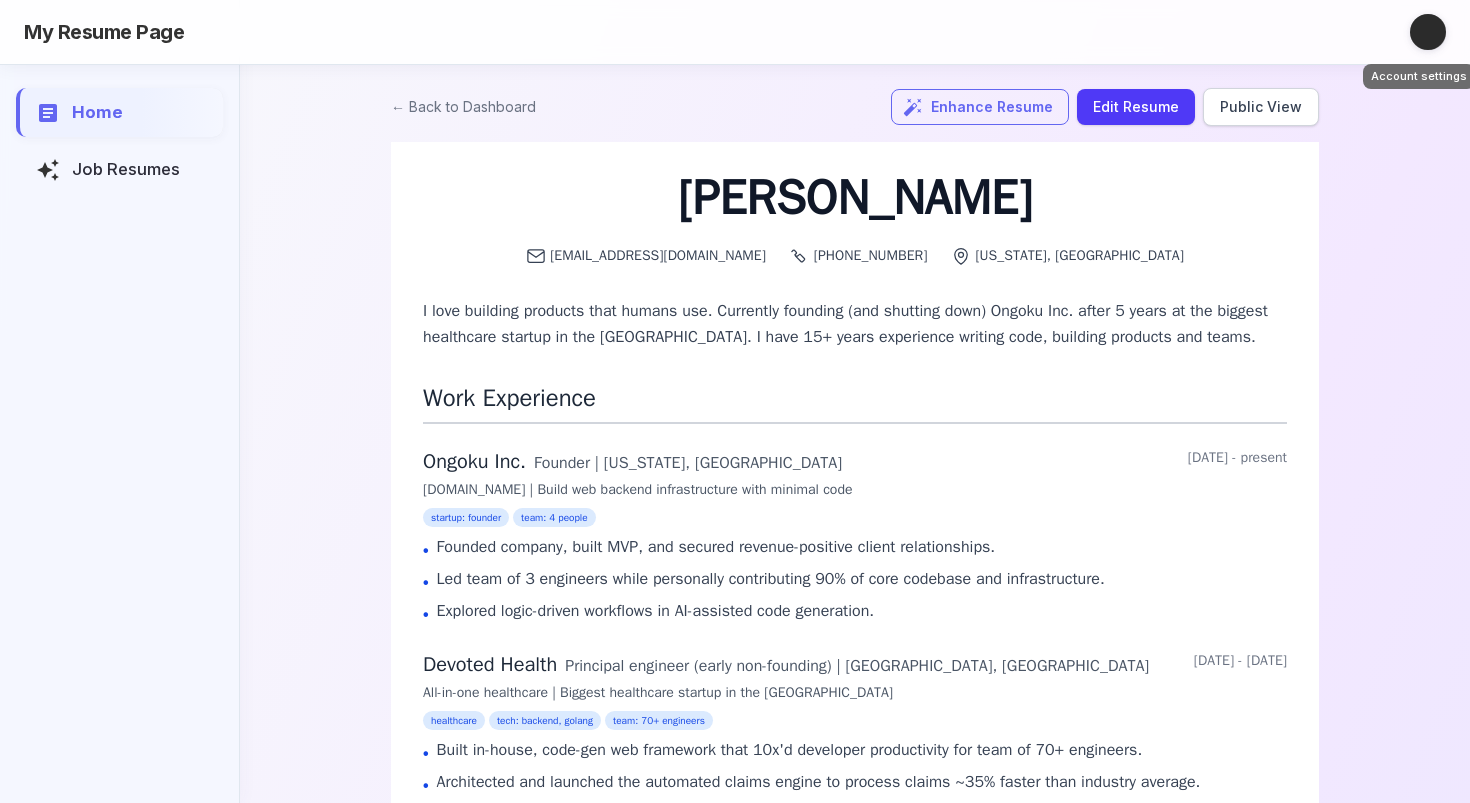 click at bounding box center (1428, 32) 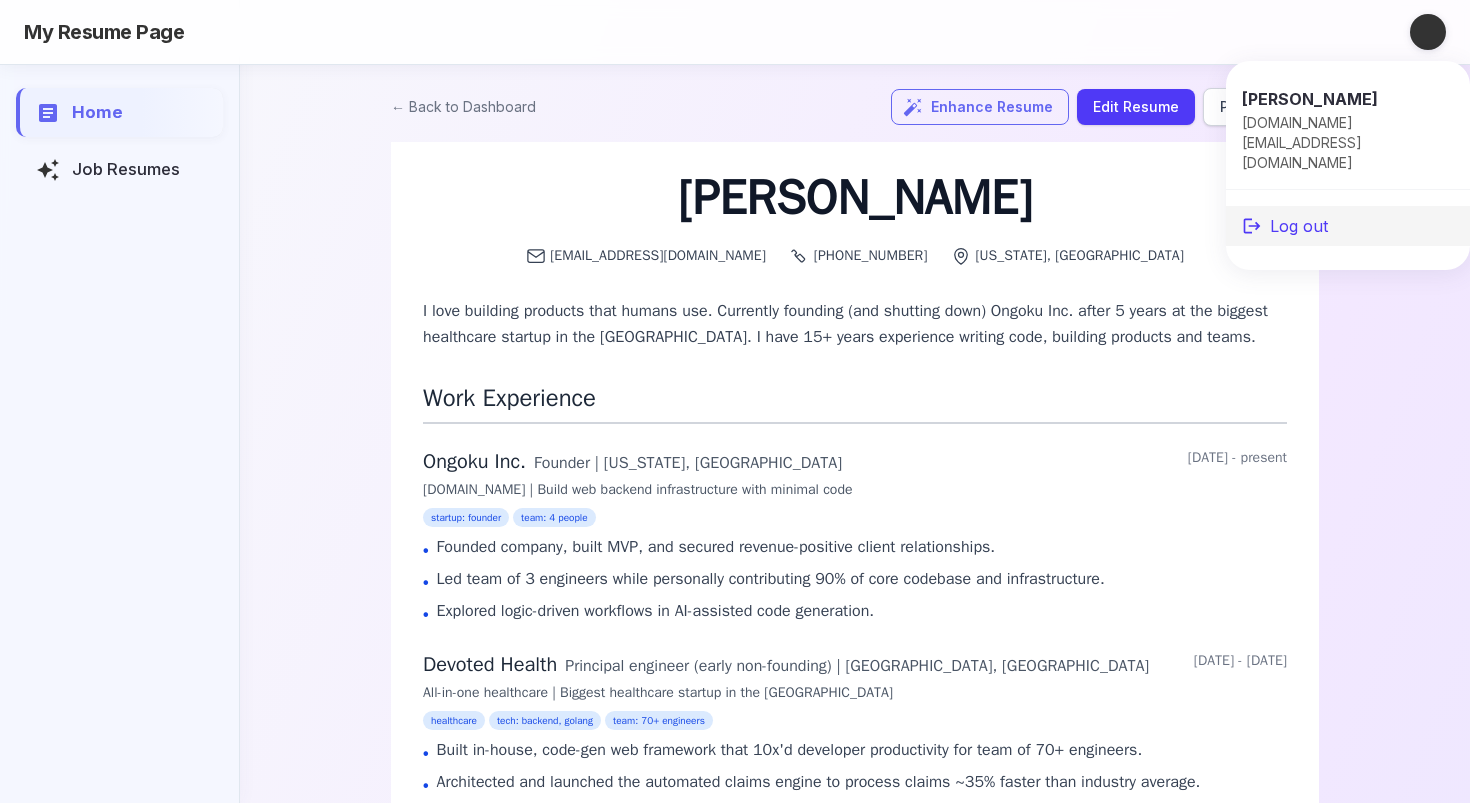 click on "Log out" at bounding box center (1348, 226) 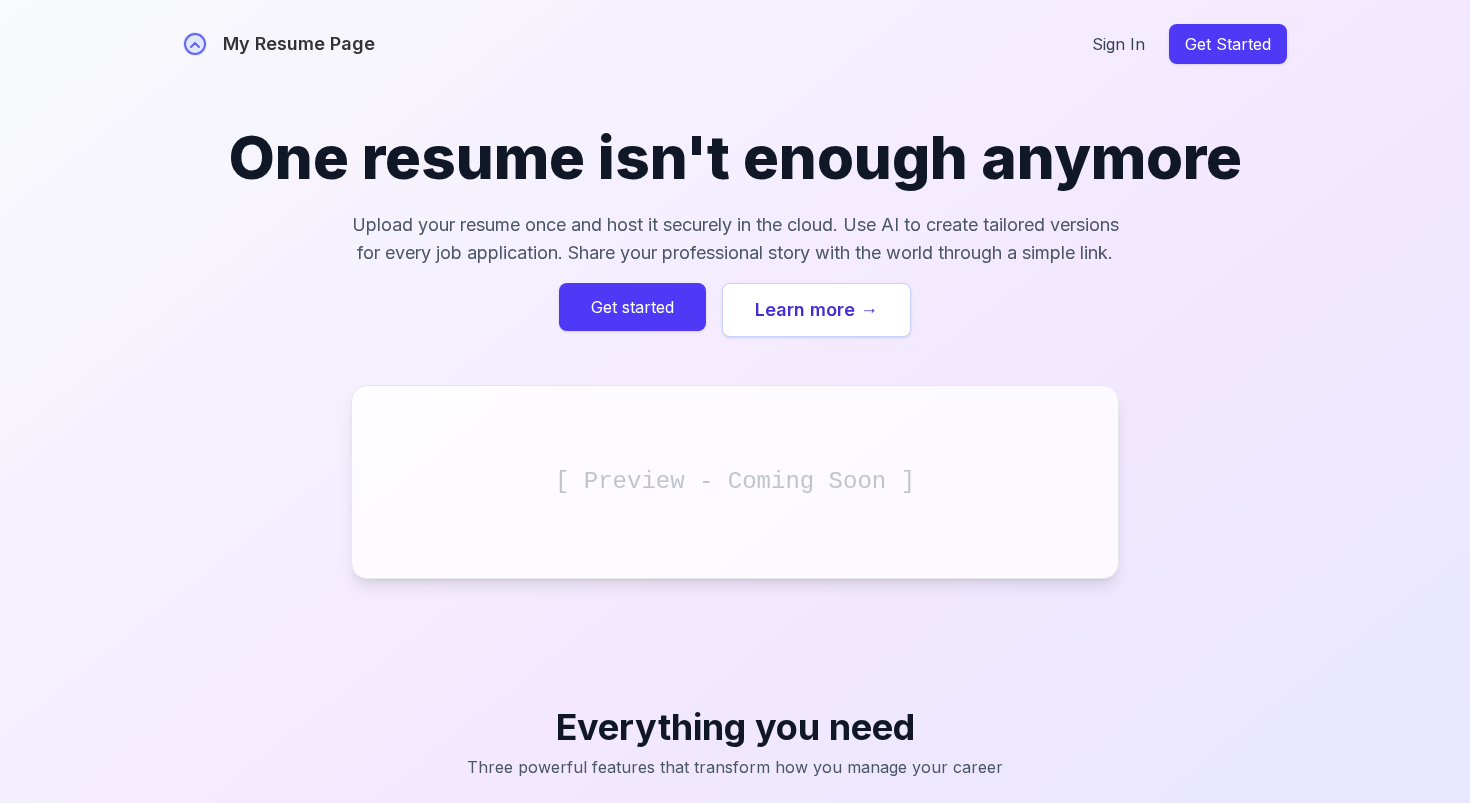 scroll, scrollTop: 0, scrollLeft: 0, axis: both 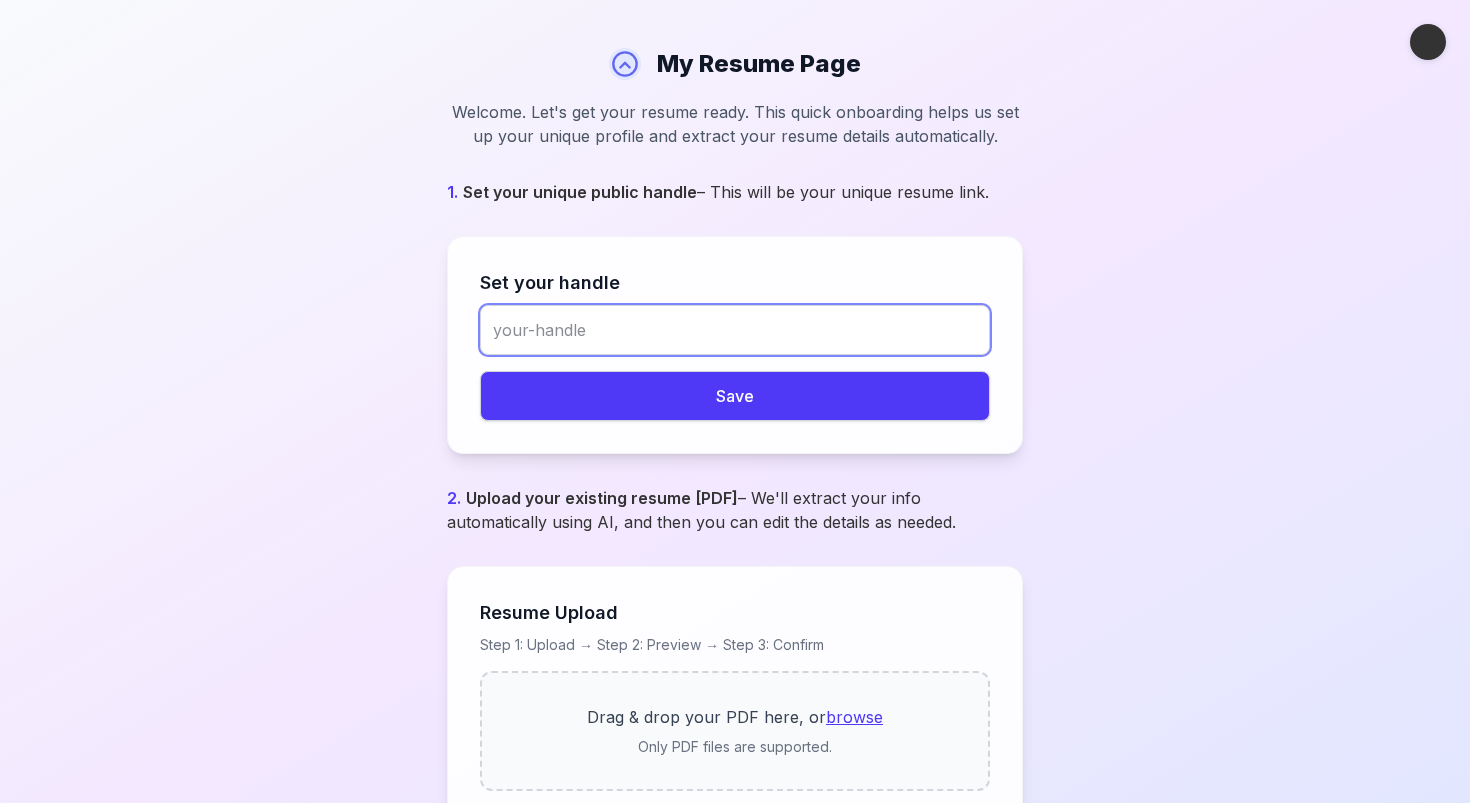 click at bounding box center (735, 330) 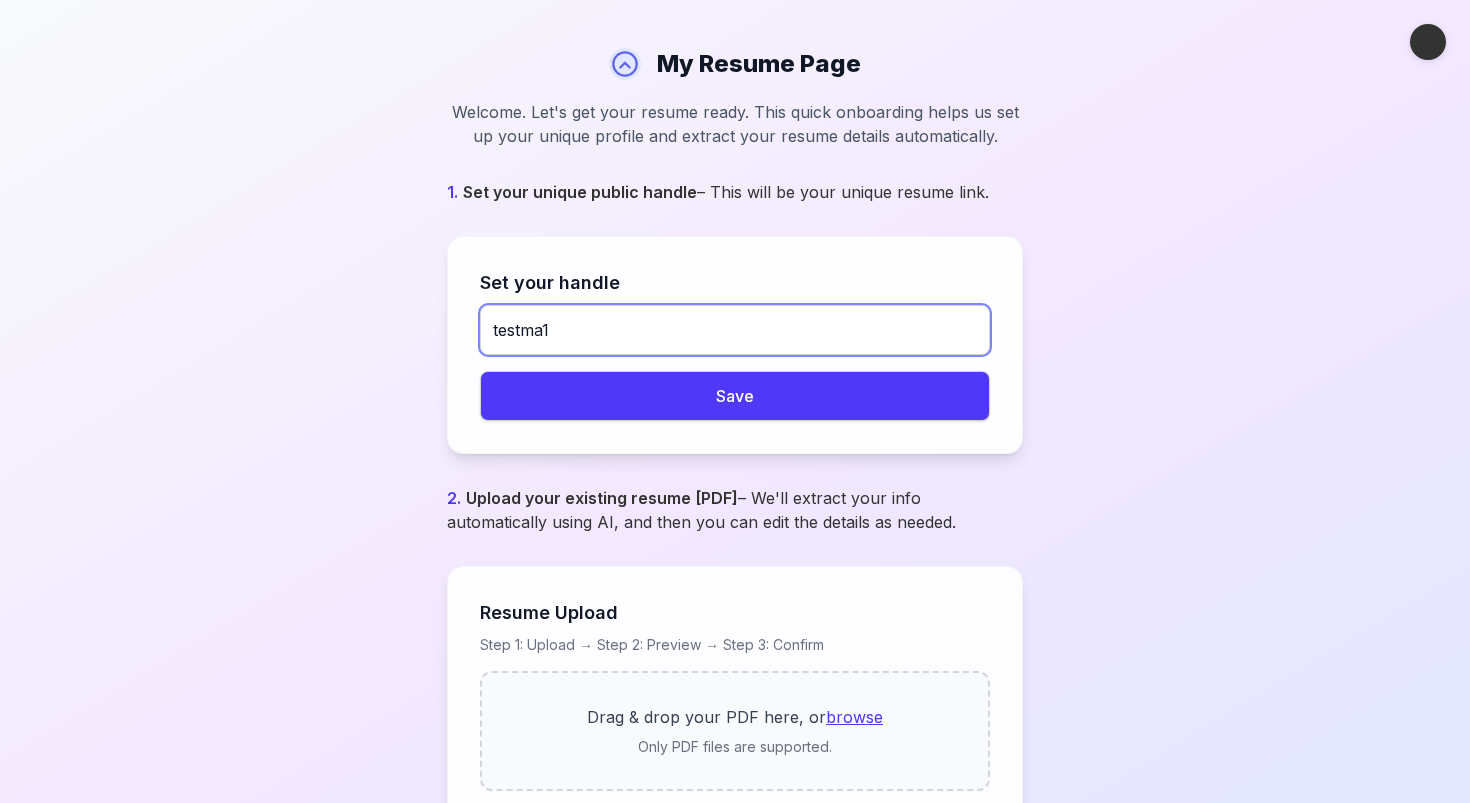type on "testma1" 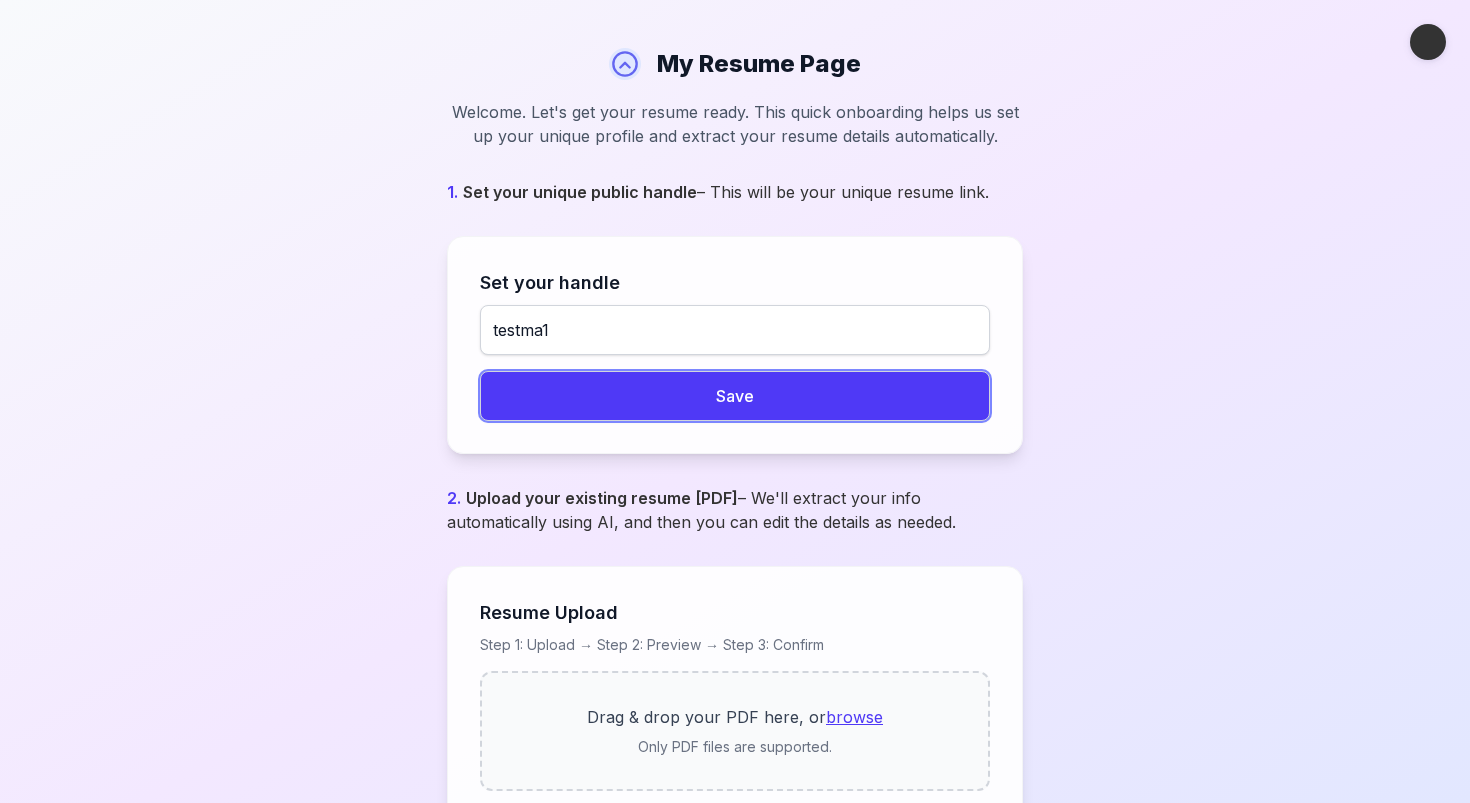 click on "Save" at bounding box center (735, 396) 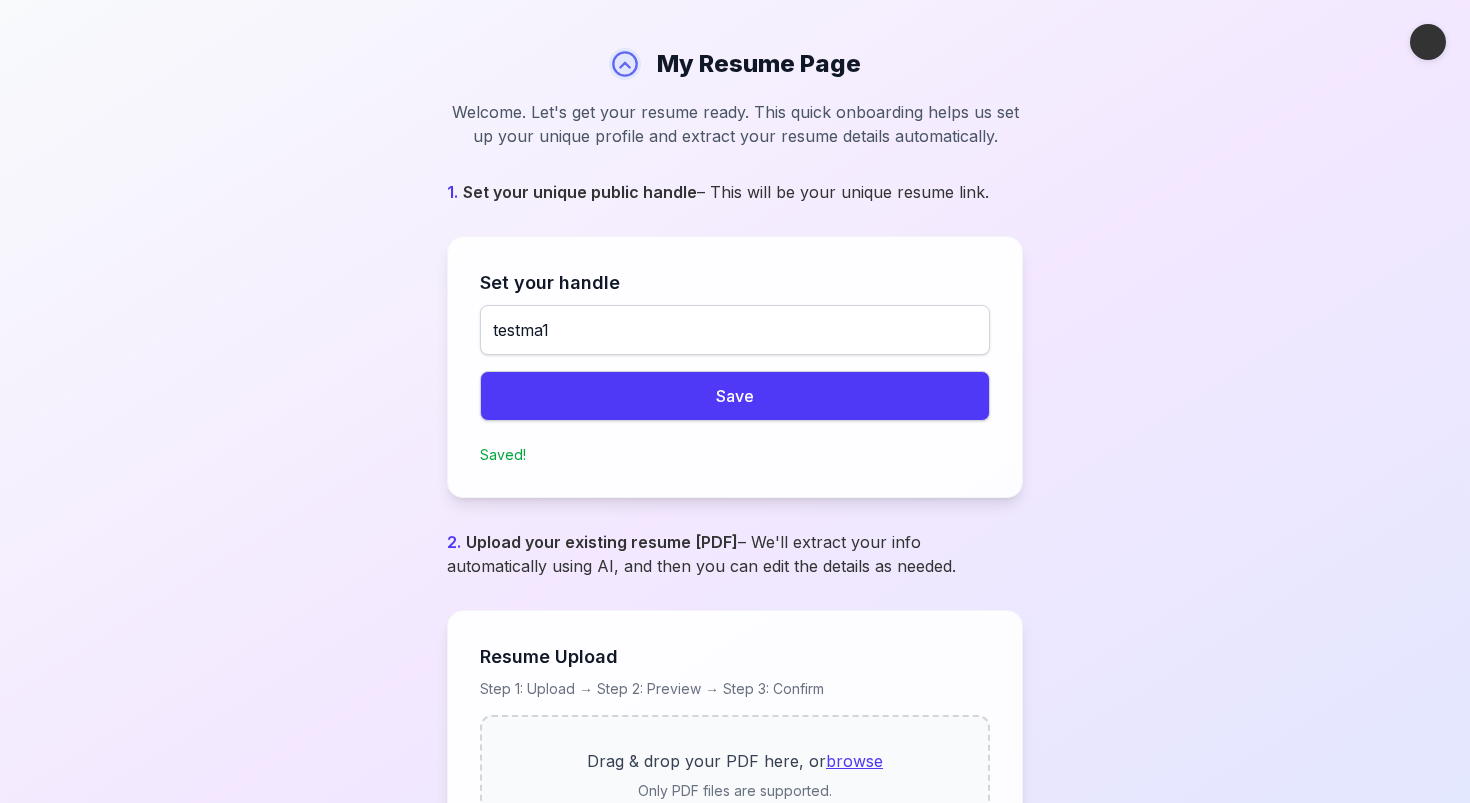scroll, scrollTop: 129, scrollLeft: 0, axis: vertical 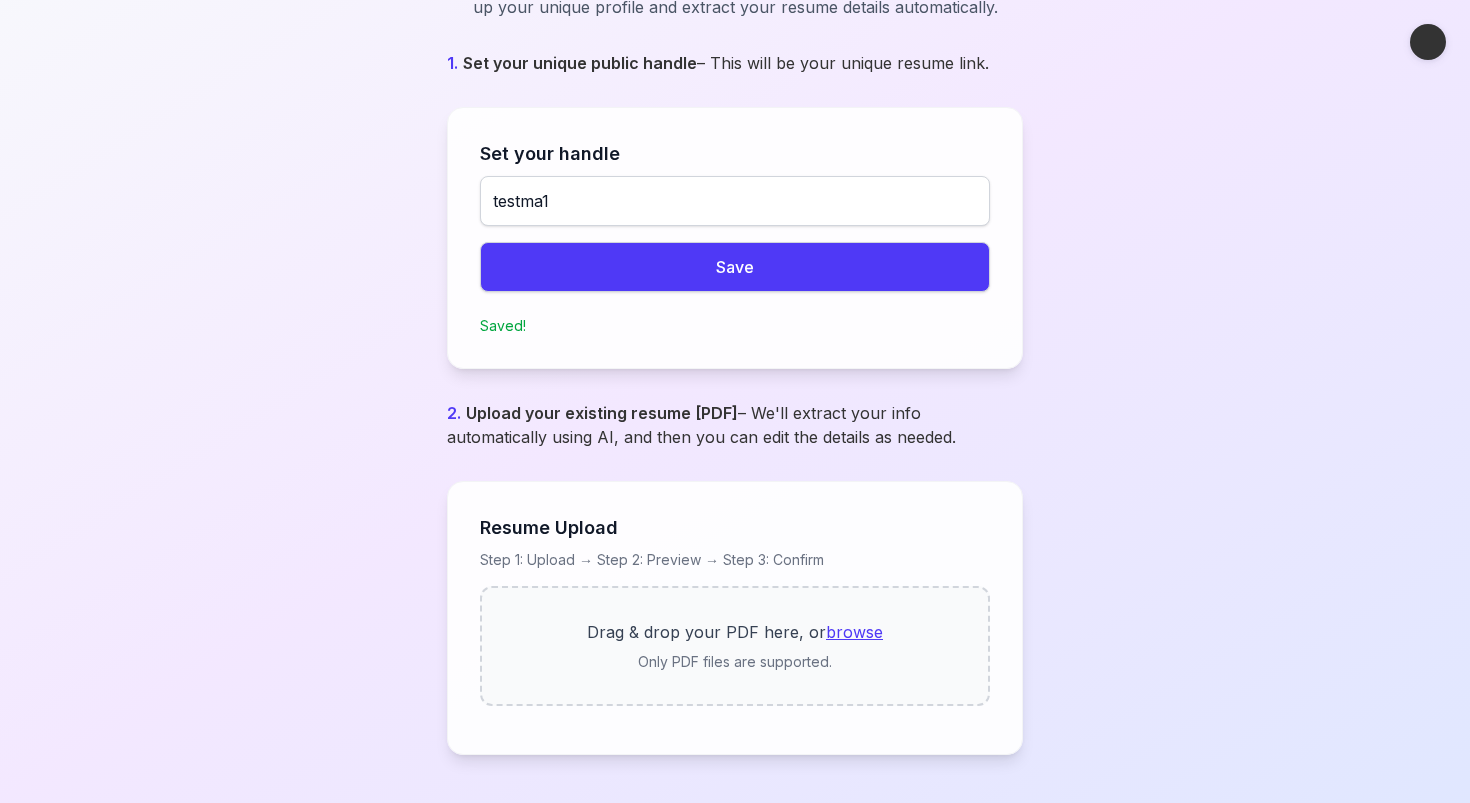 click on "browse" at bounding box center [854, 632] 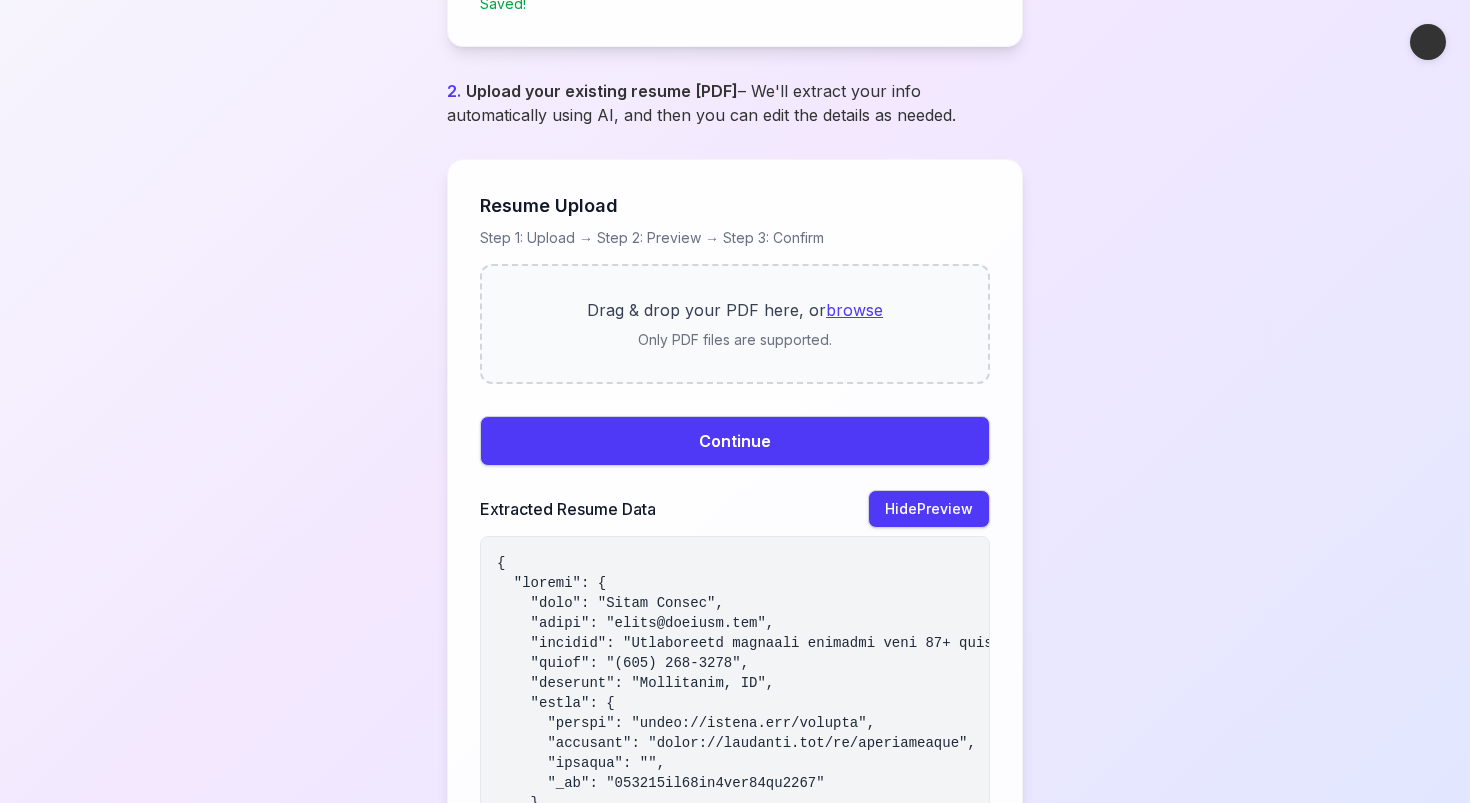scroll, scrollTop: 453, scrollLeft: 0, axis: vertical 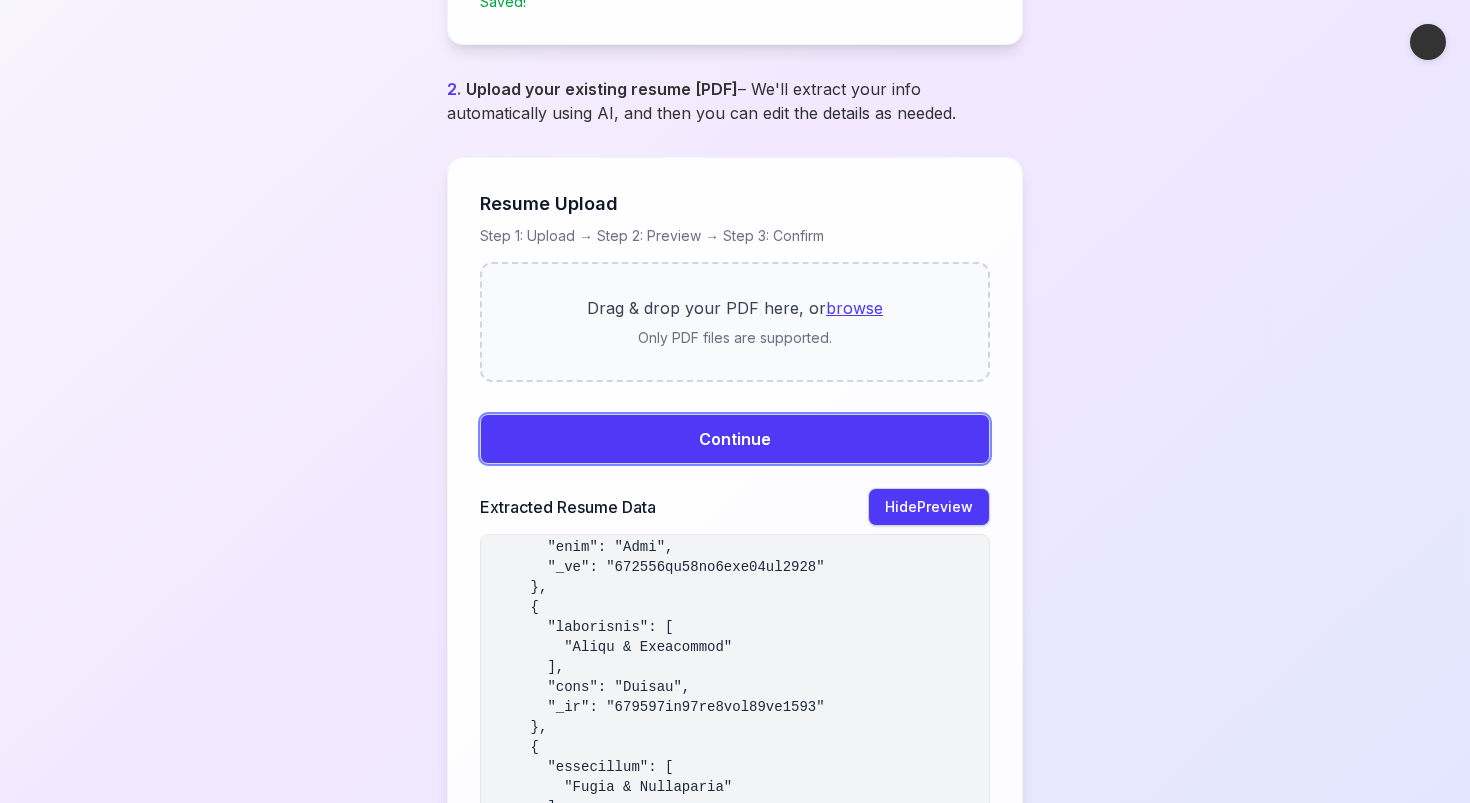 click on "Continue" at bounding box center [735, 439] 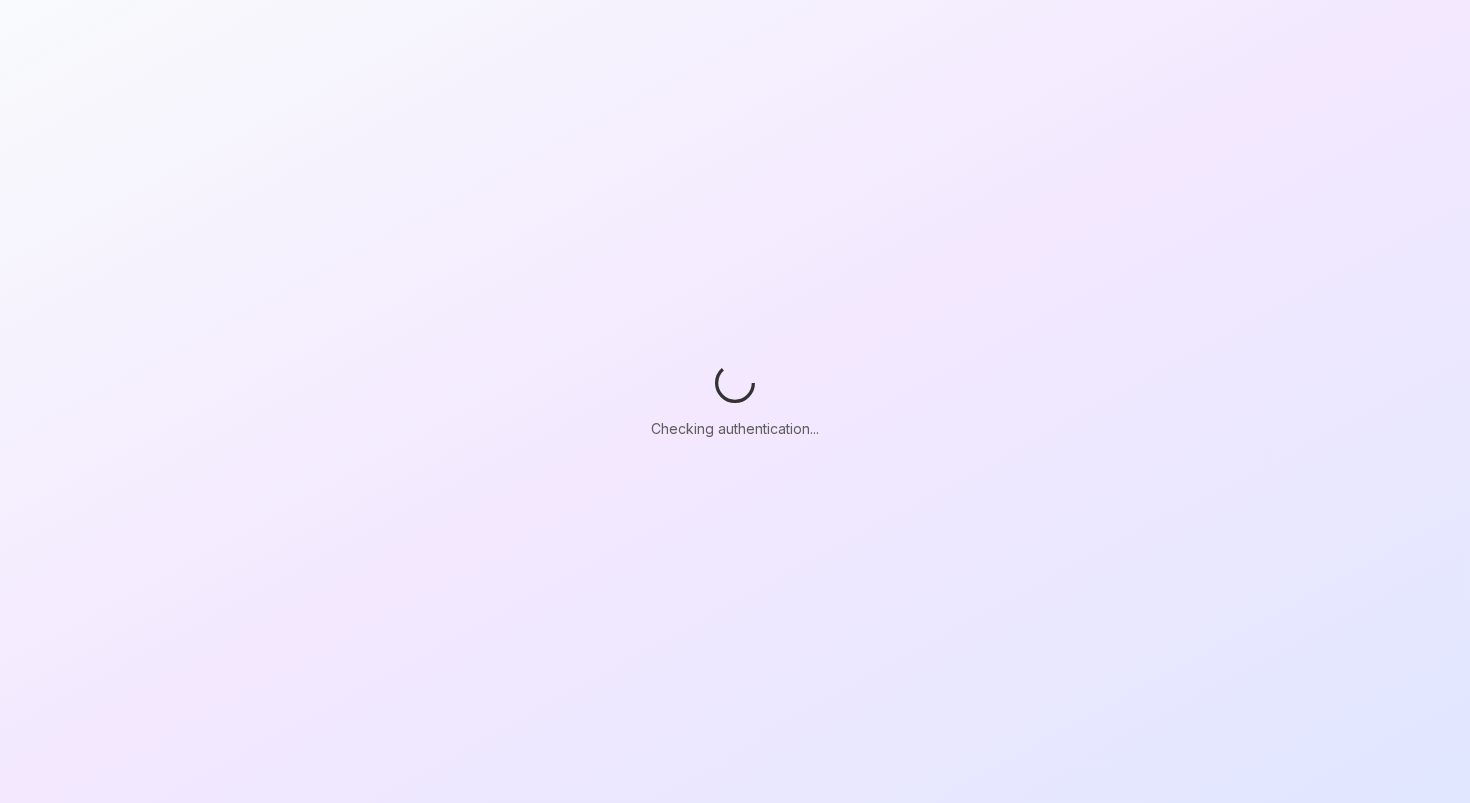 scroll, scrollTop: 0, scrollLeft: 0, axis: both 